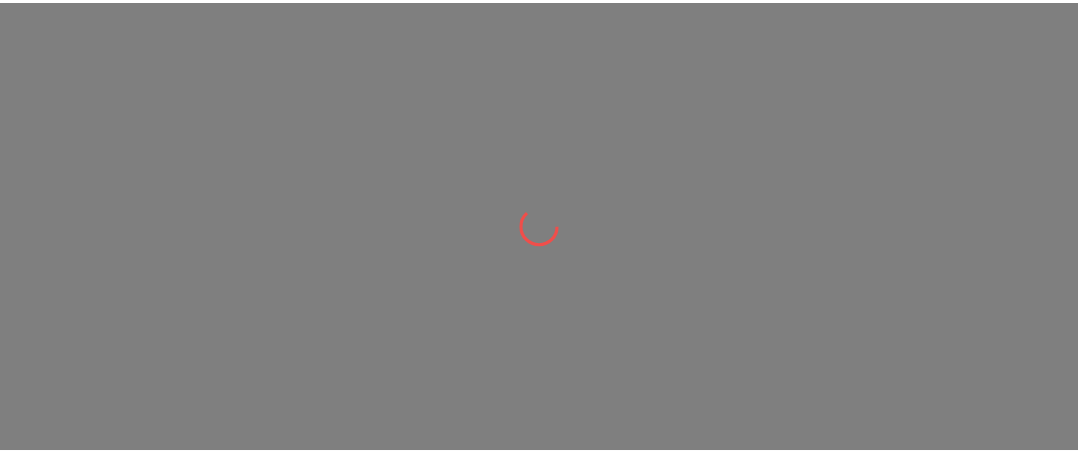 scroll, scrollTop: 0, scrollLeft: 0, axis: both 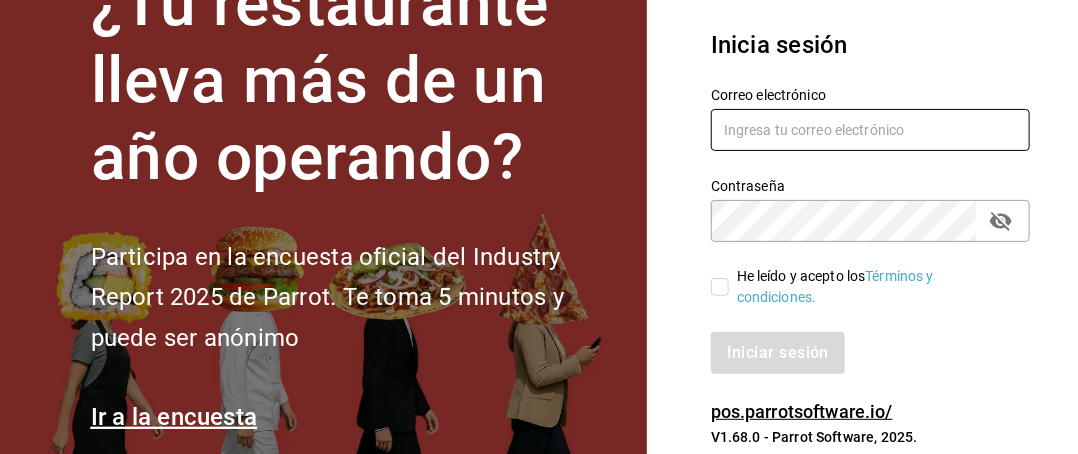type on "[USERNAME]@example.com" 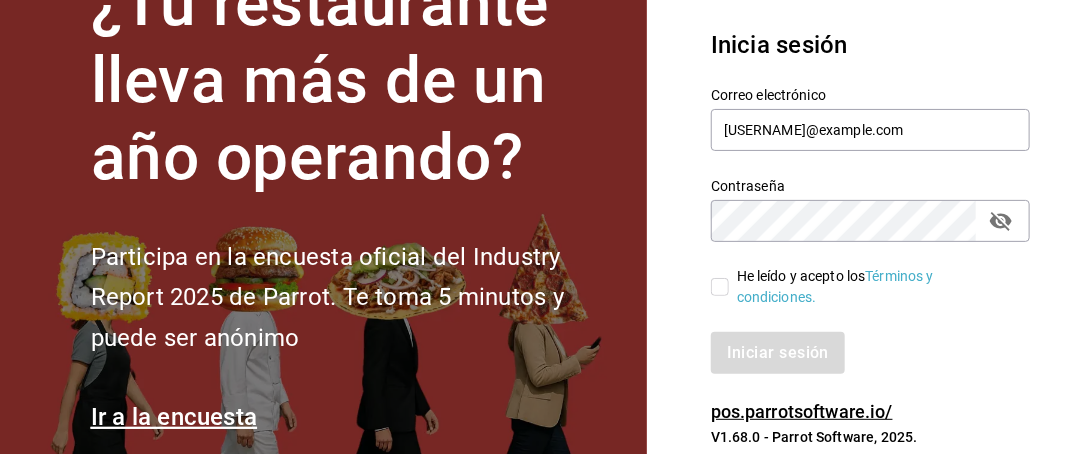 click on "He leído y acepto los  Términos y condiciones." at bounding box center (871, 287) 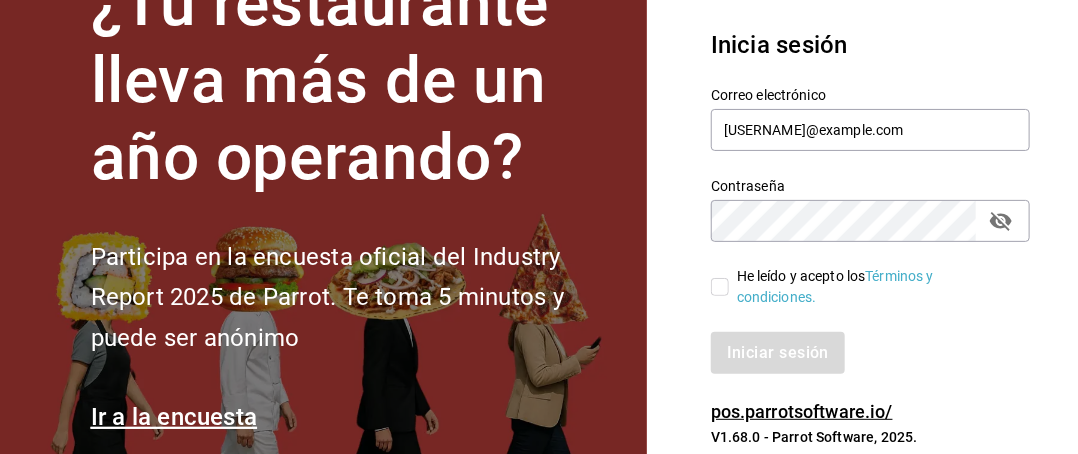checkbox on "true" 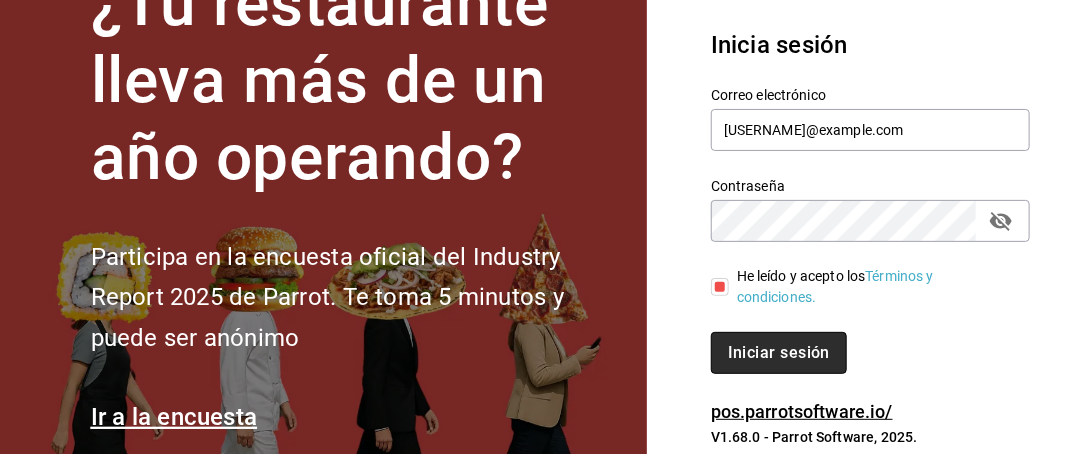 click on "Iniciar sesión" at bounding box center (779, 353) 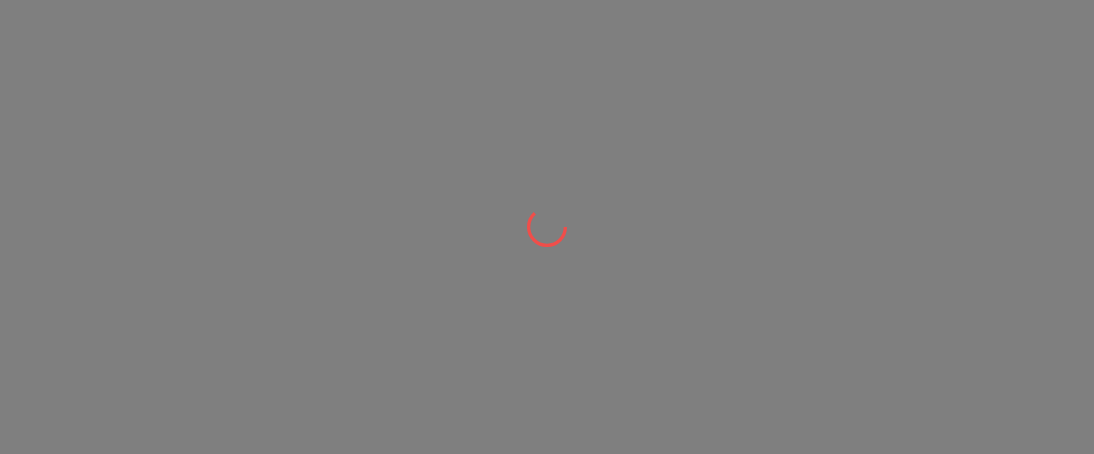 scroll, scrollTop: 0, scrollLeft: 0, axis: both 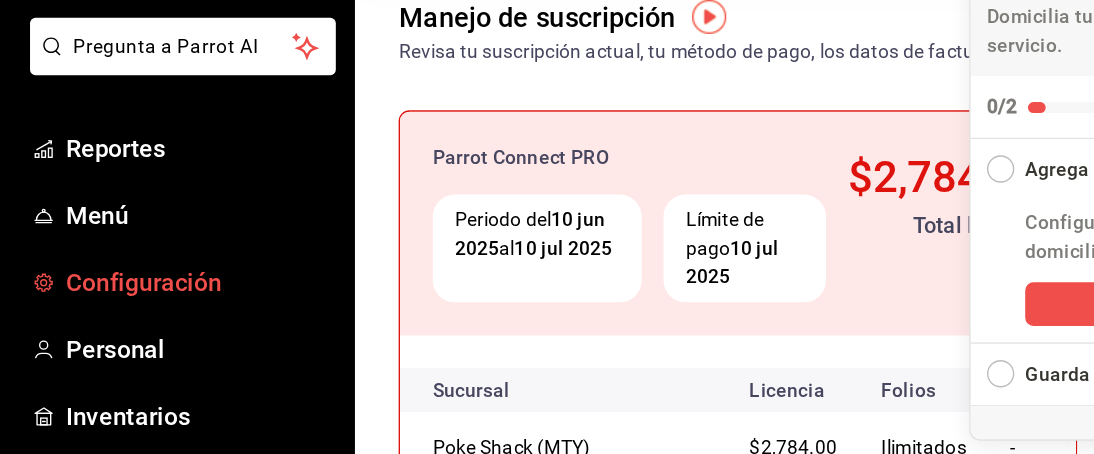 click on "Configuración" at bounding box center [145, 313] 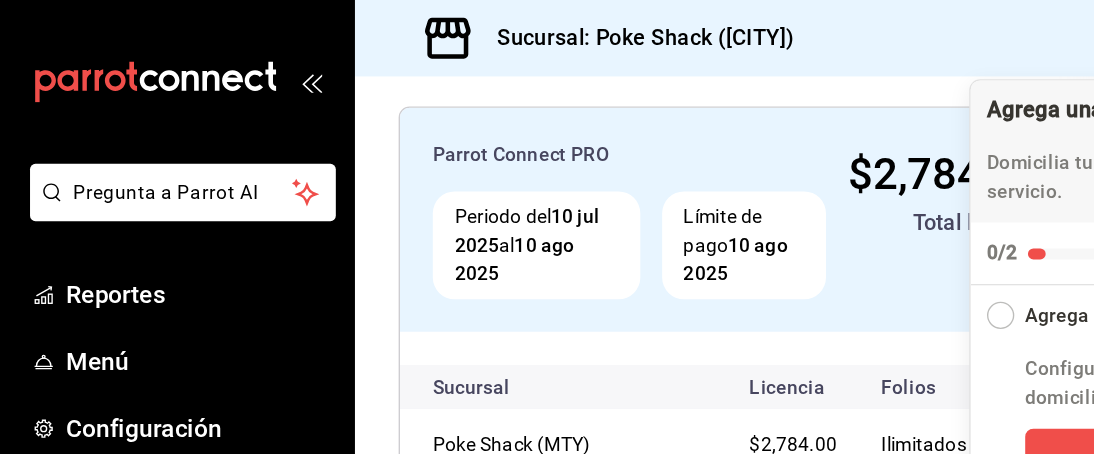 scroll, scrollTop: 596, scrollLeft: 0, axis: vertical 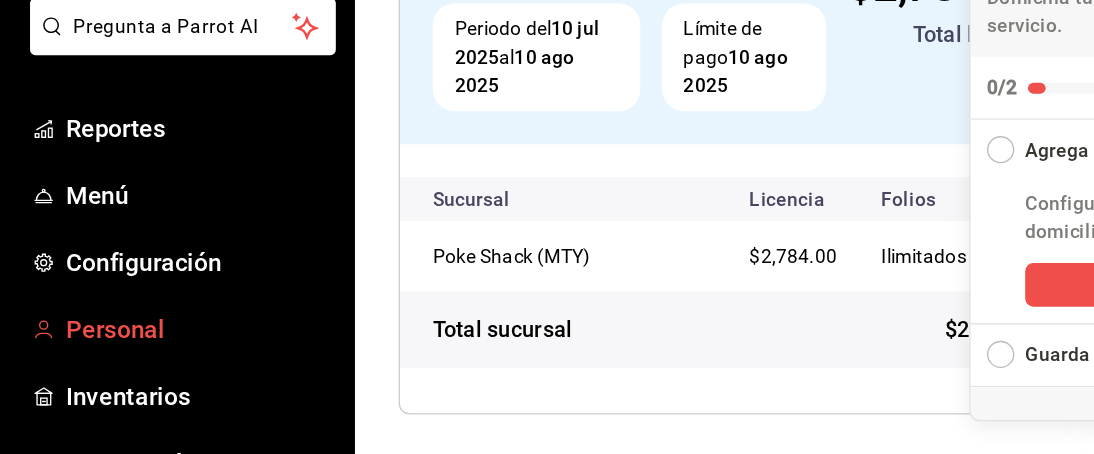 click on "Personal" at bounding box center [145, 362] 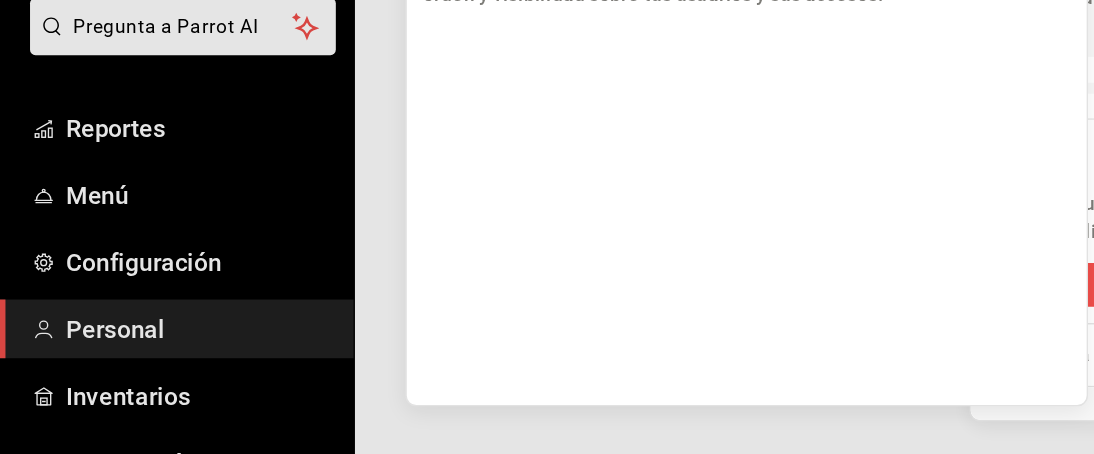 scroll, scrollTop: 0, scrollLeft: 0, axis: both 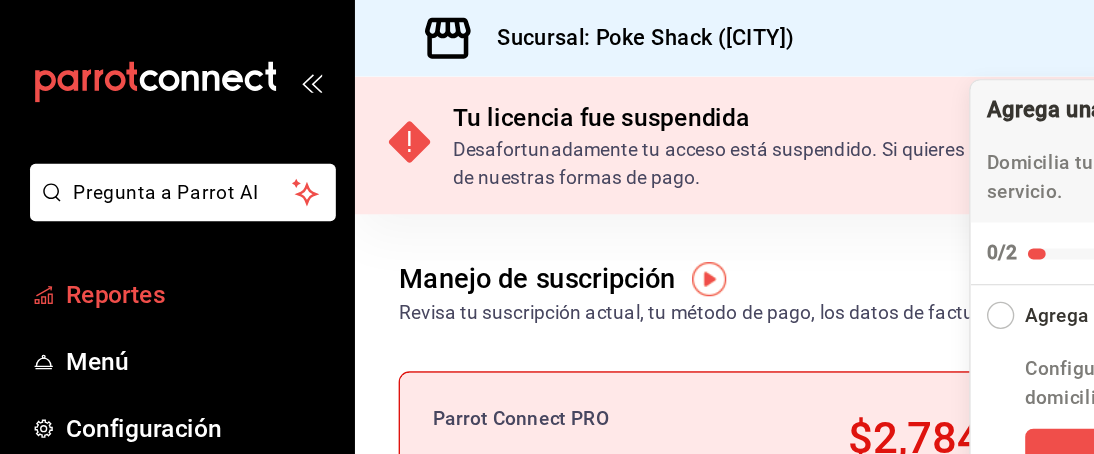 click on "Reportes" at bounding box center (145, 215) 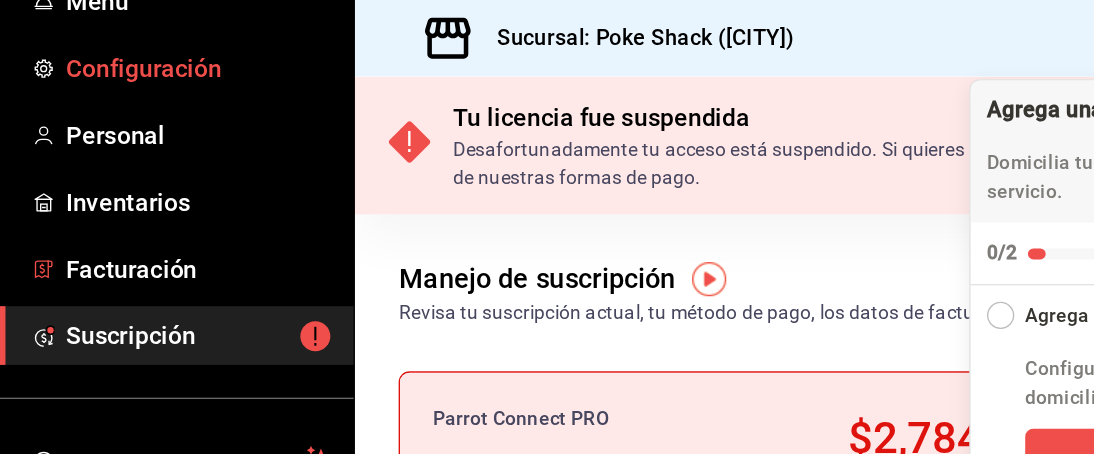 scroll, scrollTop: 264, scrollLeft: 0, axis: vertical 